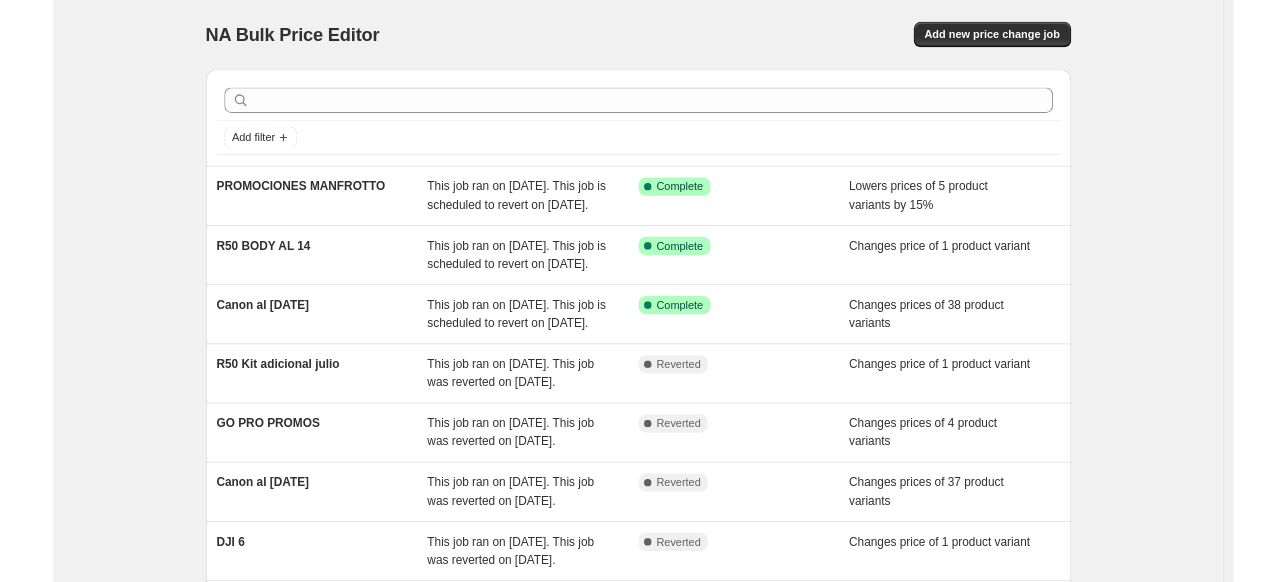 scroll, scrollTop: 0, scrollLeft: 0, axis: both 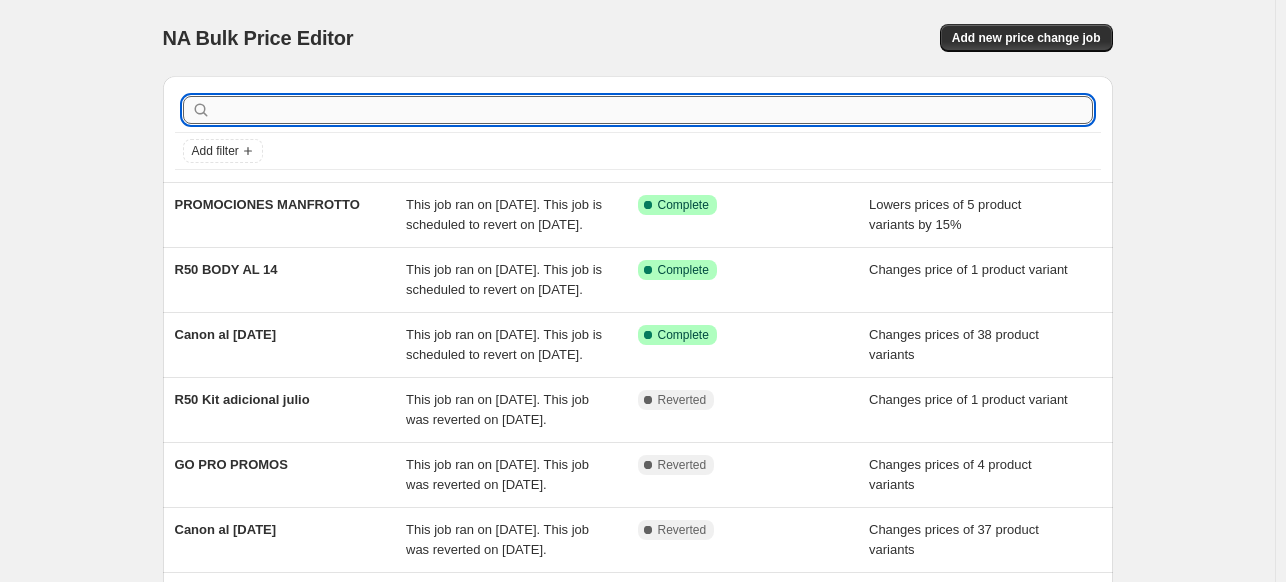 click at bounding box center (654, 110) 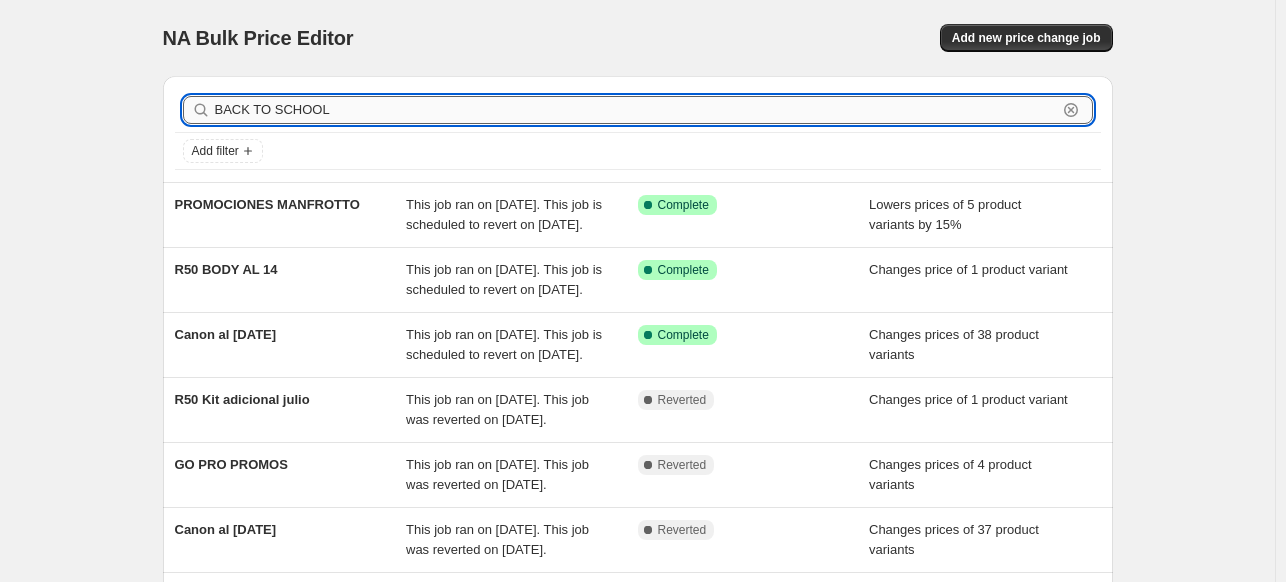 type on "BACK TO SCHOOL" 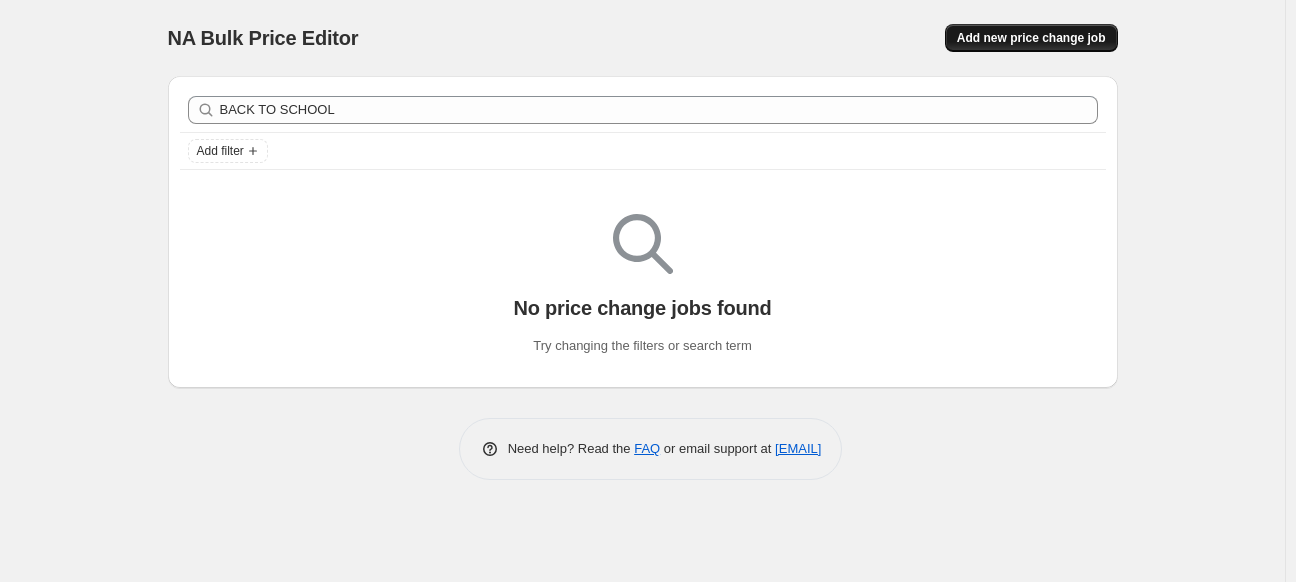 click on "Add new price change job" at bounding box center [1031, 38] 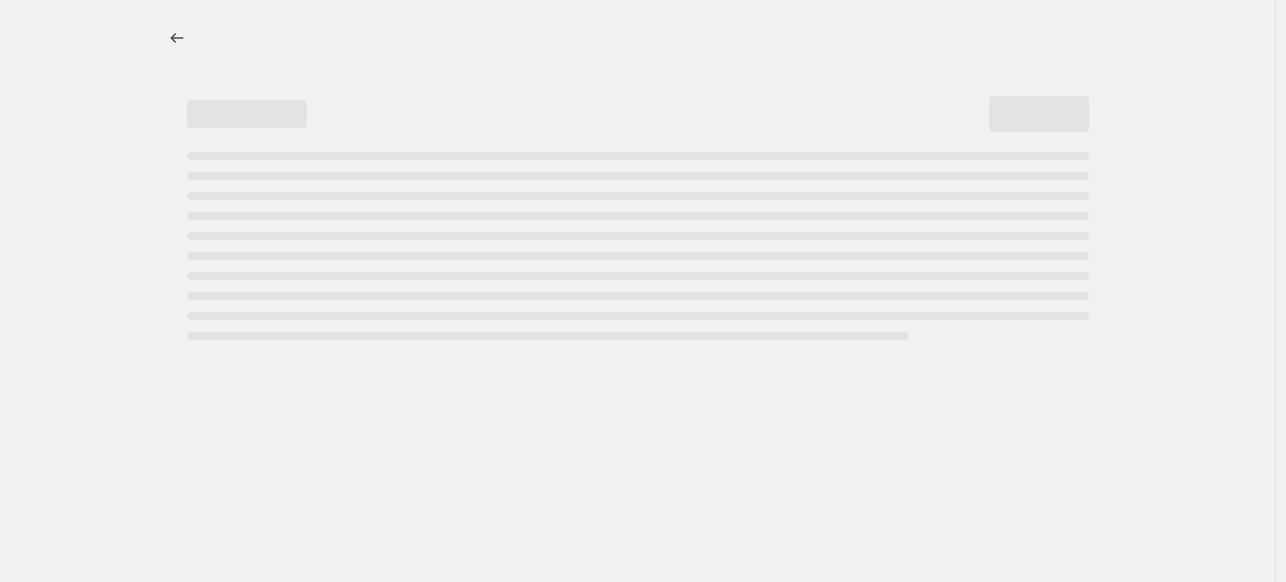 select on "percentage" 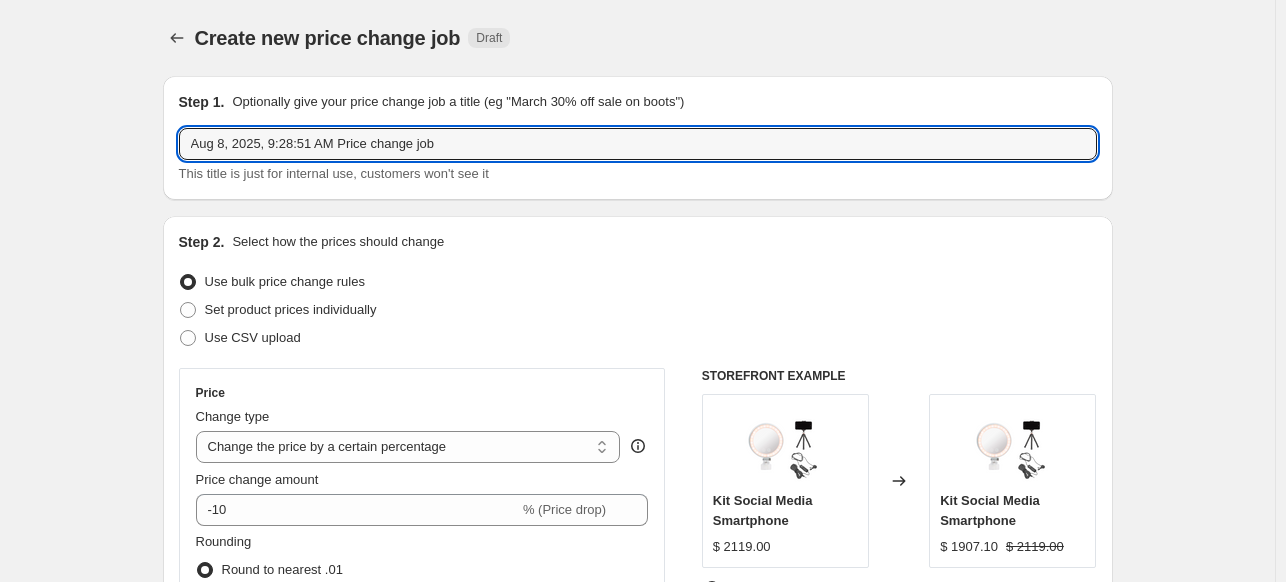 drag, startPoint x: 475, startPoint y: 146, endPoint x: 92, endPoint y: 55, distance: 393.6623 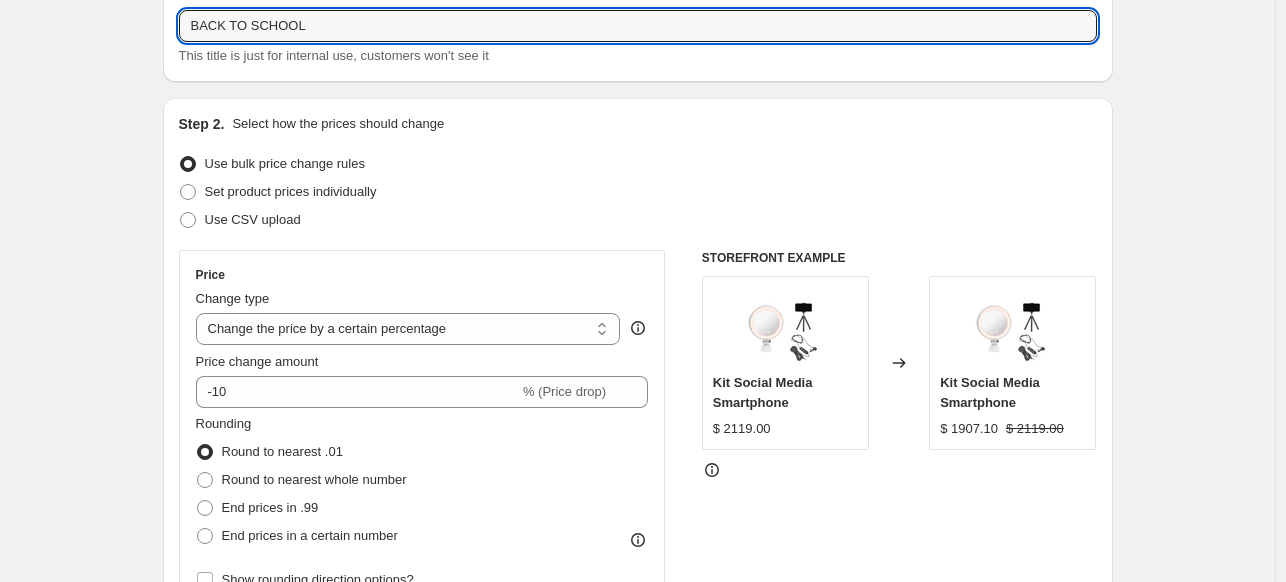 scroll, scrollTop: 200, scrollLeft: 0, axis: vertical 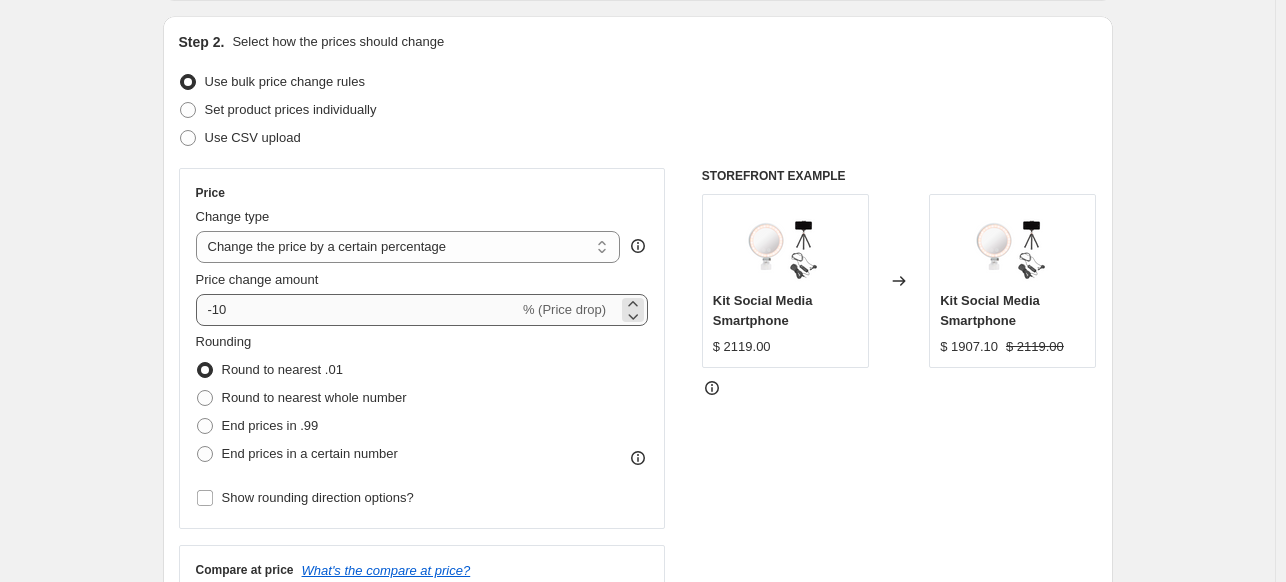 type on "BACK TO SCHOOL" 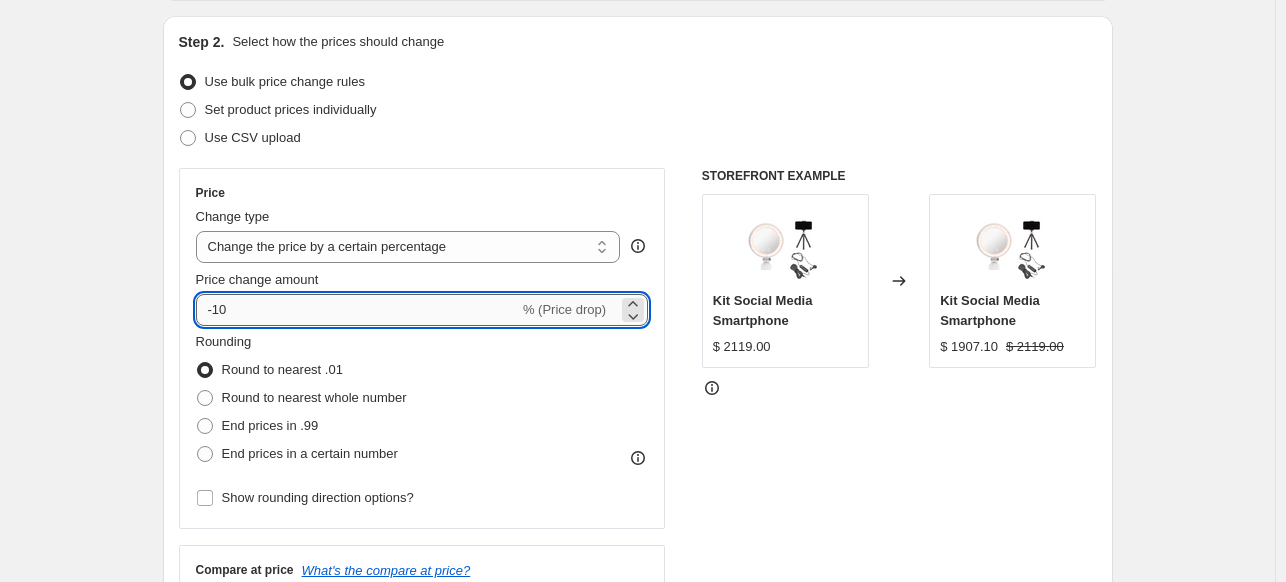 drag, startPoint x: 244, startPoint y: 306, endPoint x: 255, endPoint y: 296, distance: 14.866069 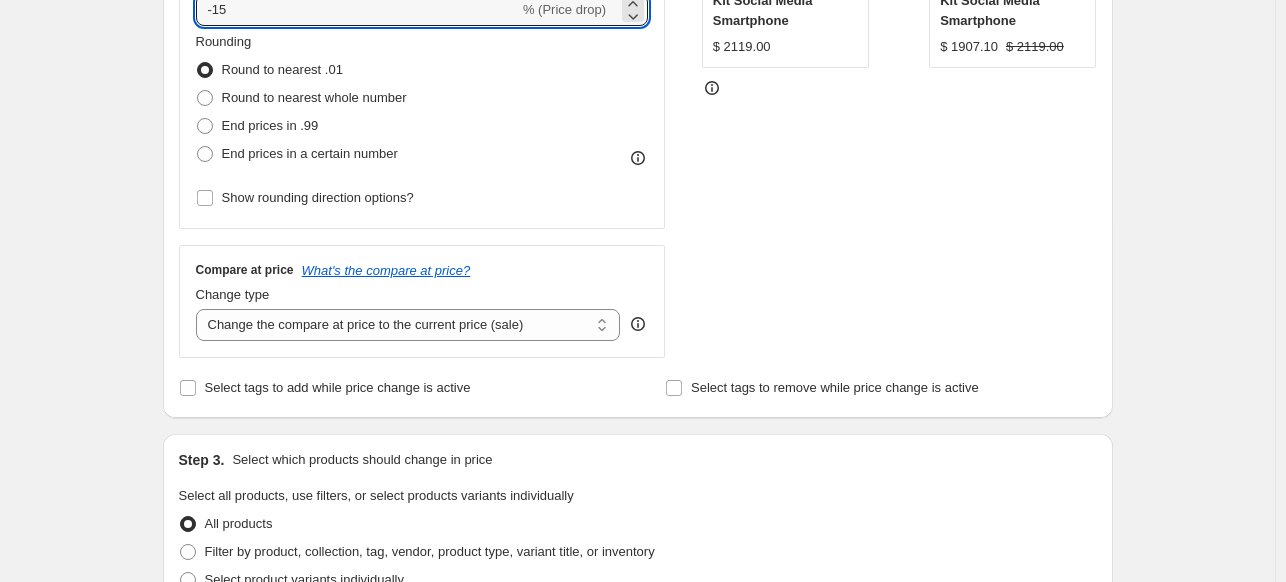 scroll, scrollTop: 700, scrollLeft: 0, axis: vertical 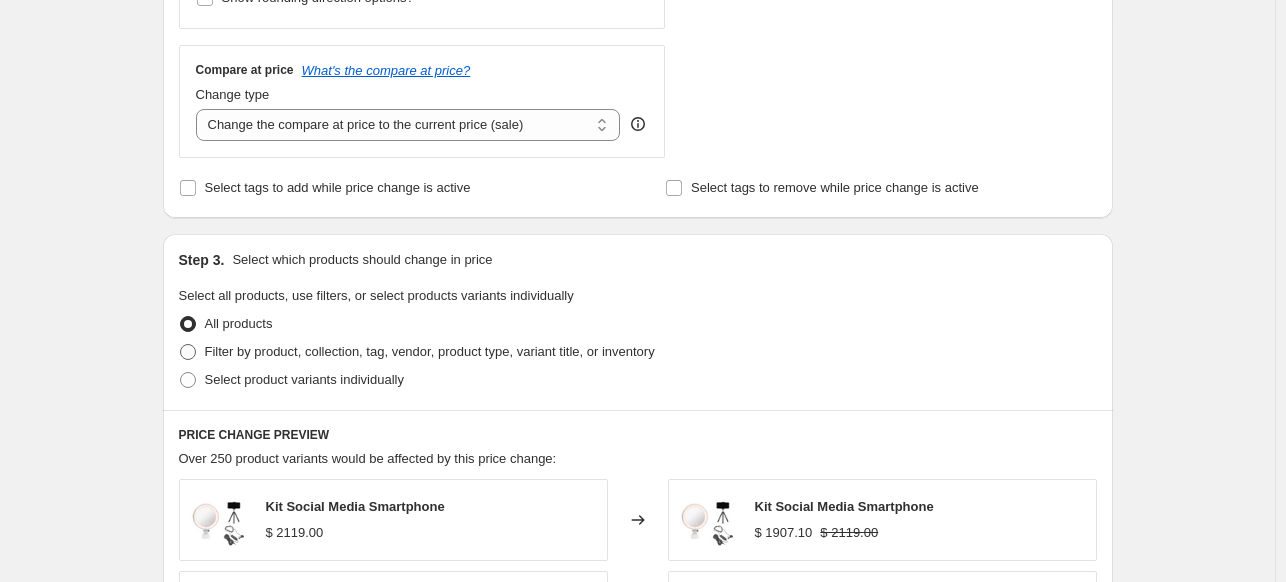type on "-15" 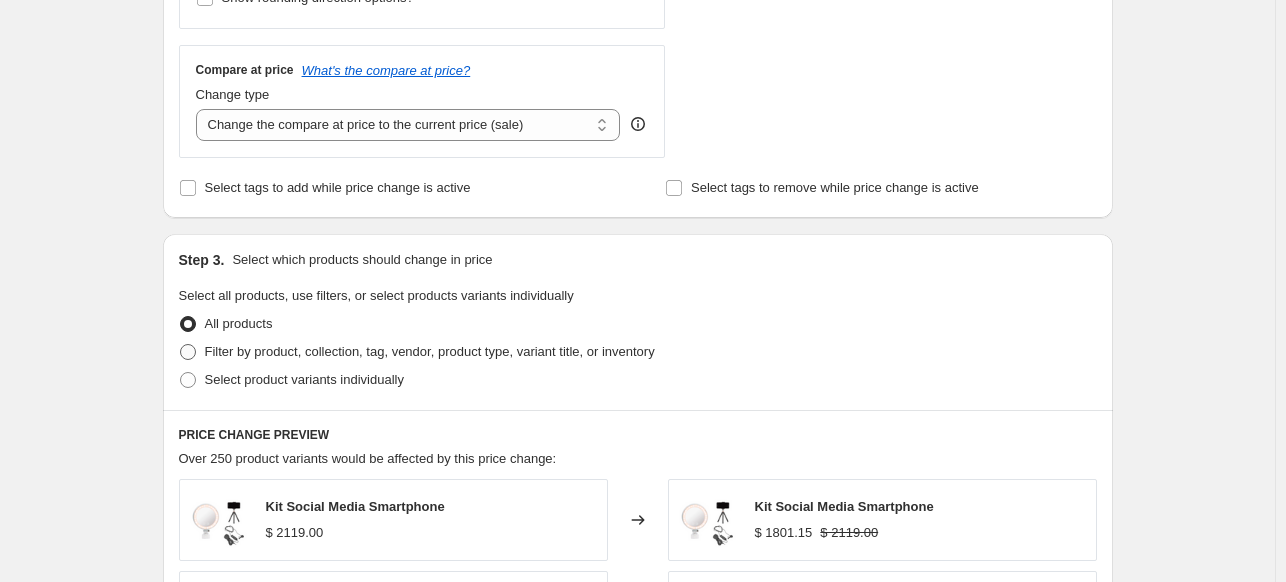 click on "Filter by product, collection, tag, vendor, product type, variant title, or inventory" at bounding box center (430, 351) 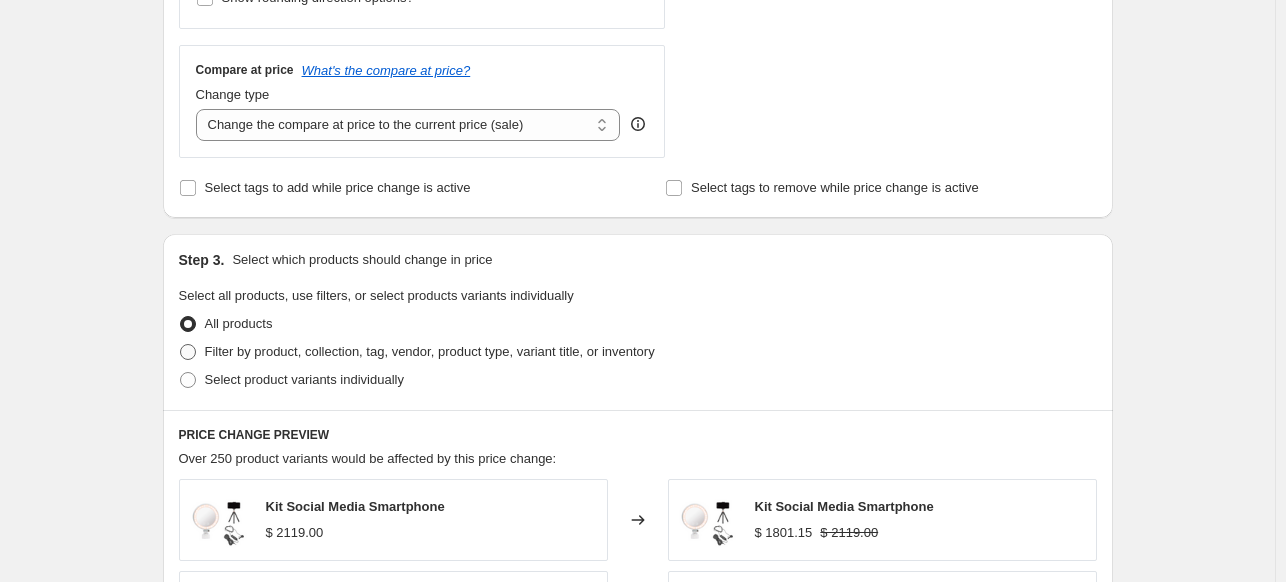 radio on "true" 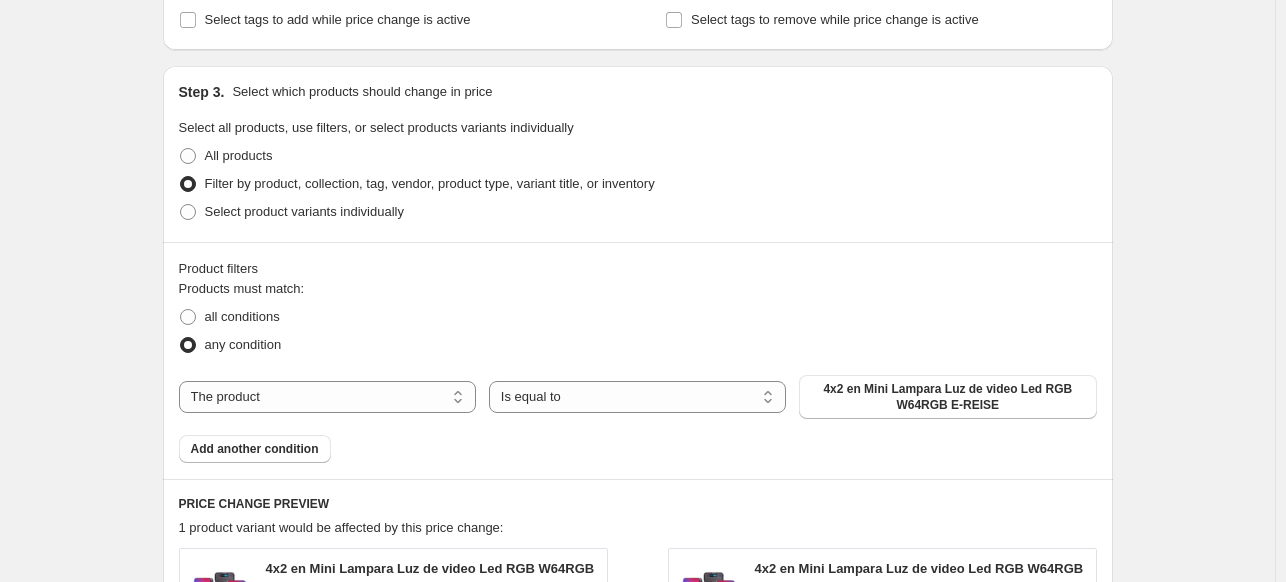 scroll, scrollTop: 1000, scrollLeft: 0, axis: vertical 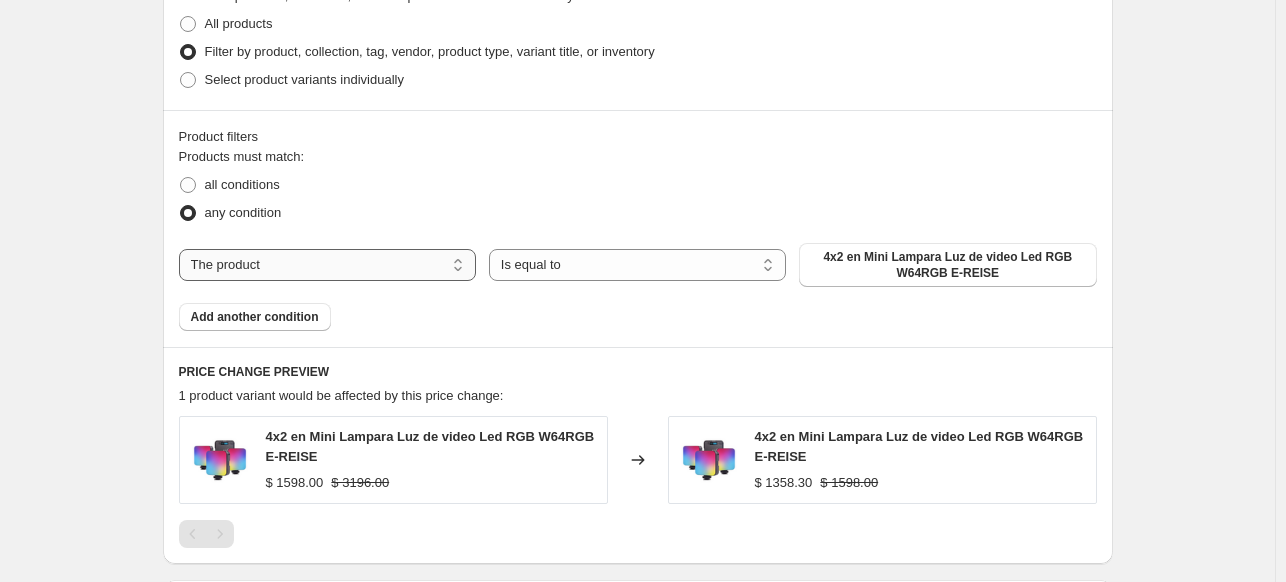 click on "The product The product's collection The product's tag The product's vendor The product's type The product's status The variant's title Inventory quantity" at bounding box center (327, 265) 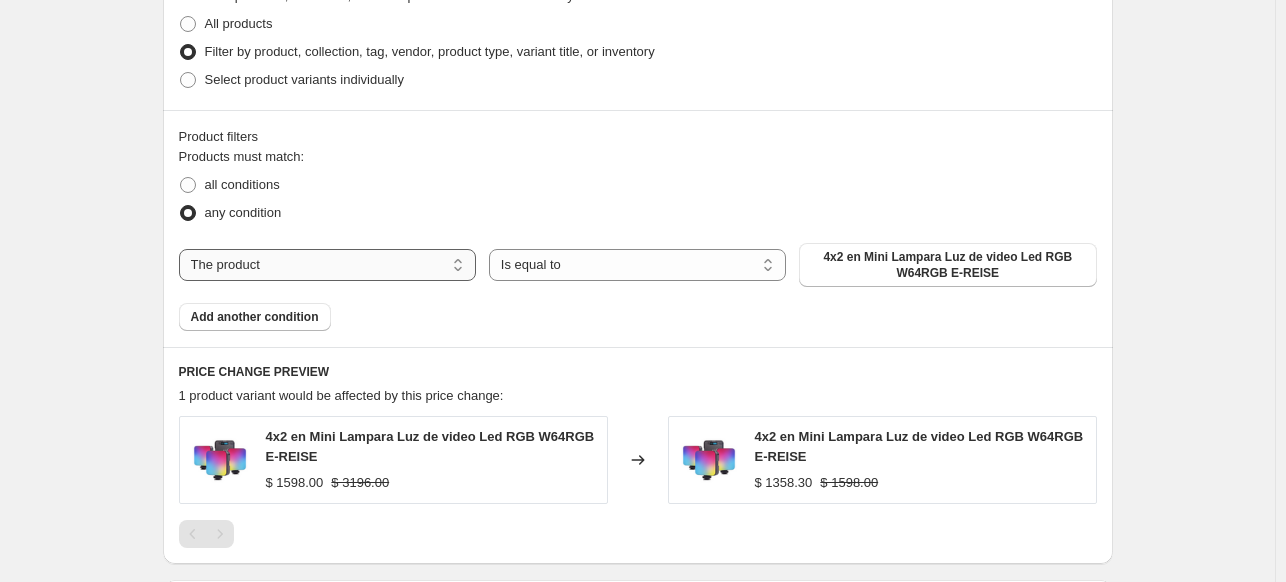 select on "vendor" 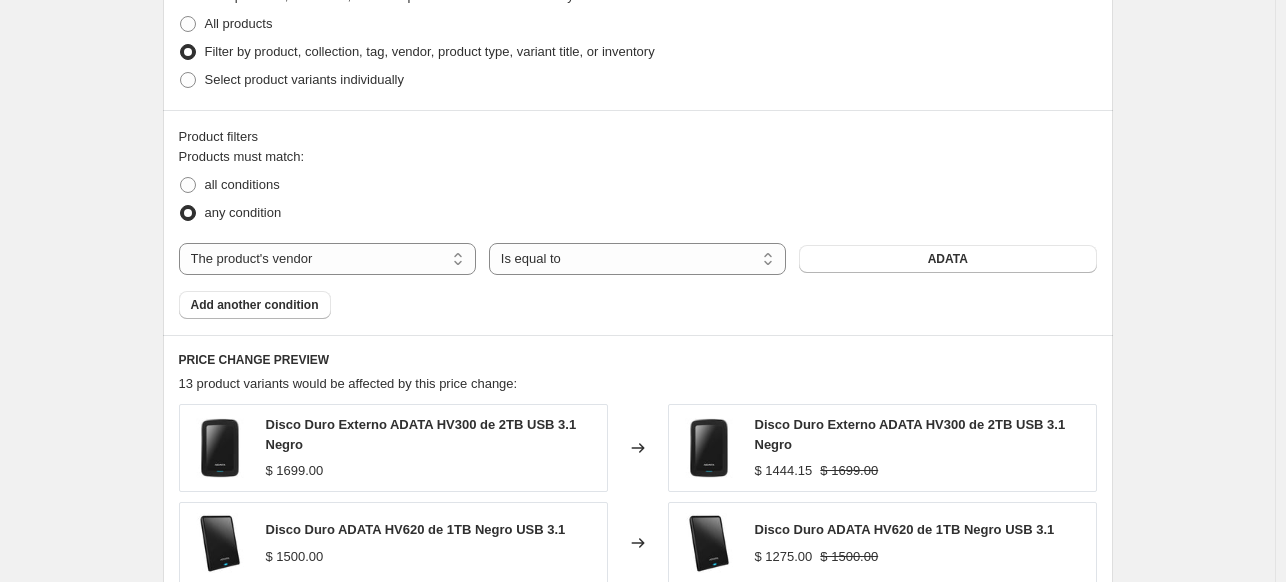 click on "Products must match: all conditions any condition The product The product's collection The product's tag The product's vendor The product's type The product's status The variant's title Inventory quantity The product's vendor Is equal to Is not equal to Is equal to ADATA Add another condition" at bounding box center (638, 233) 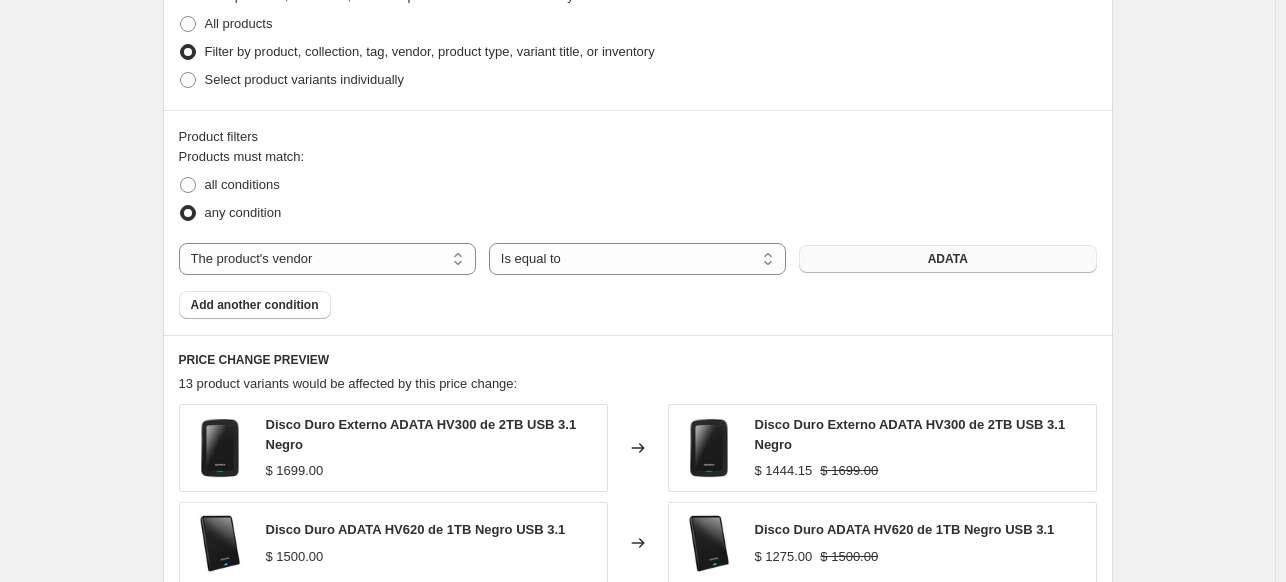 click on "ADATA" at bounding box center [947, 259] 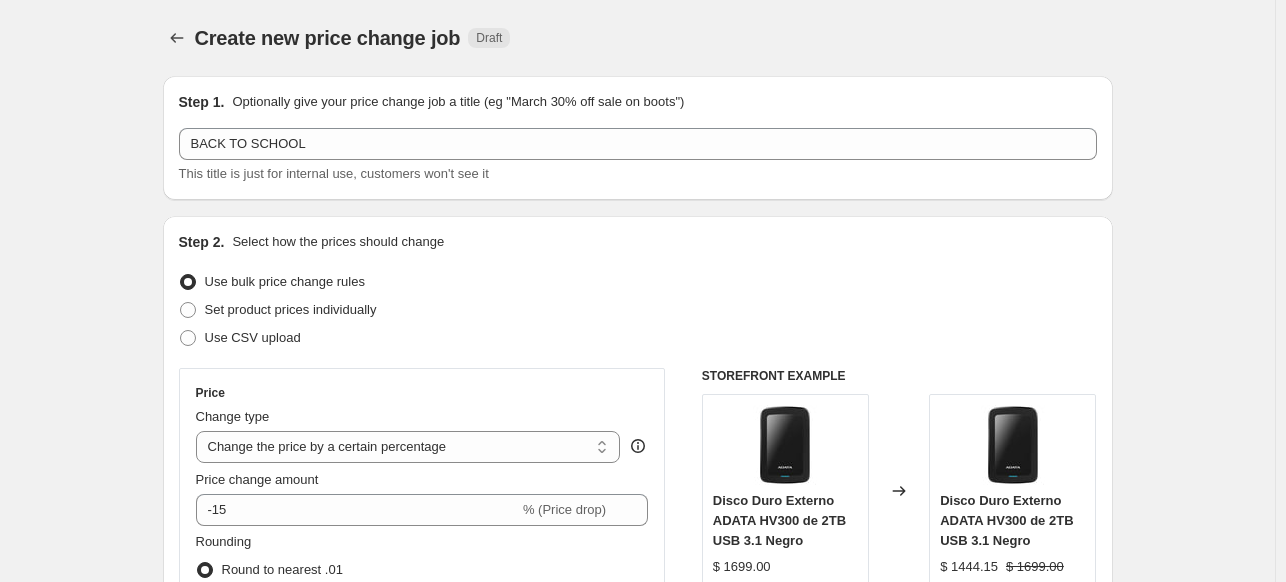 scroll, scrollTop: 1000, scrollLeft: 0, axis: vertical 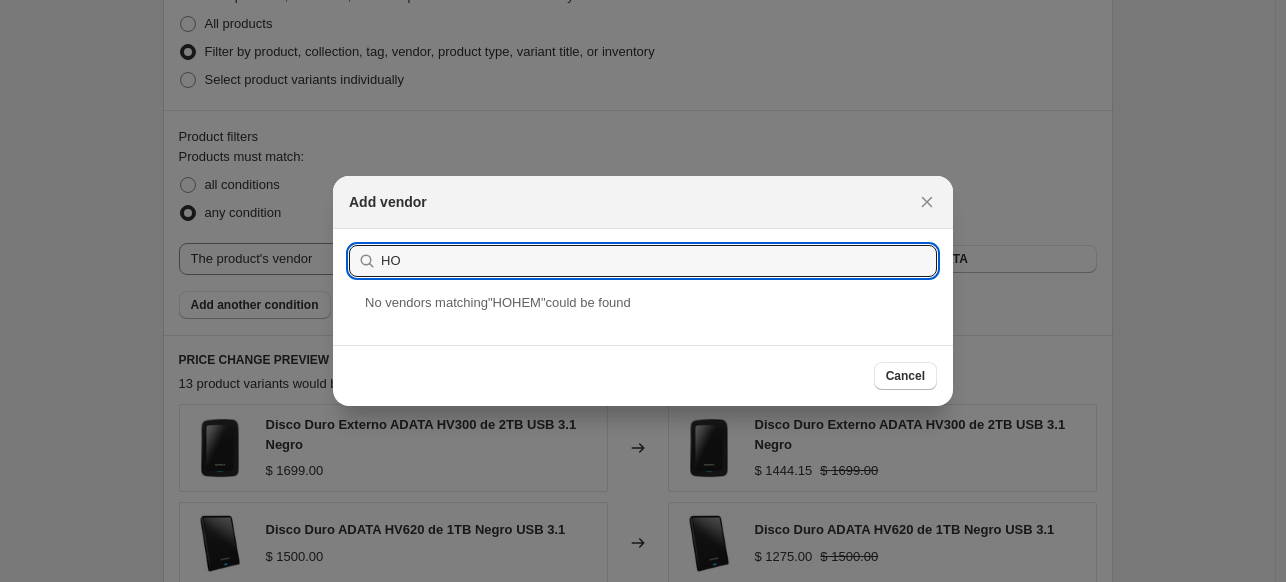 type on "H" 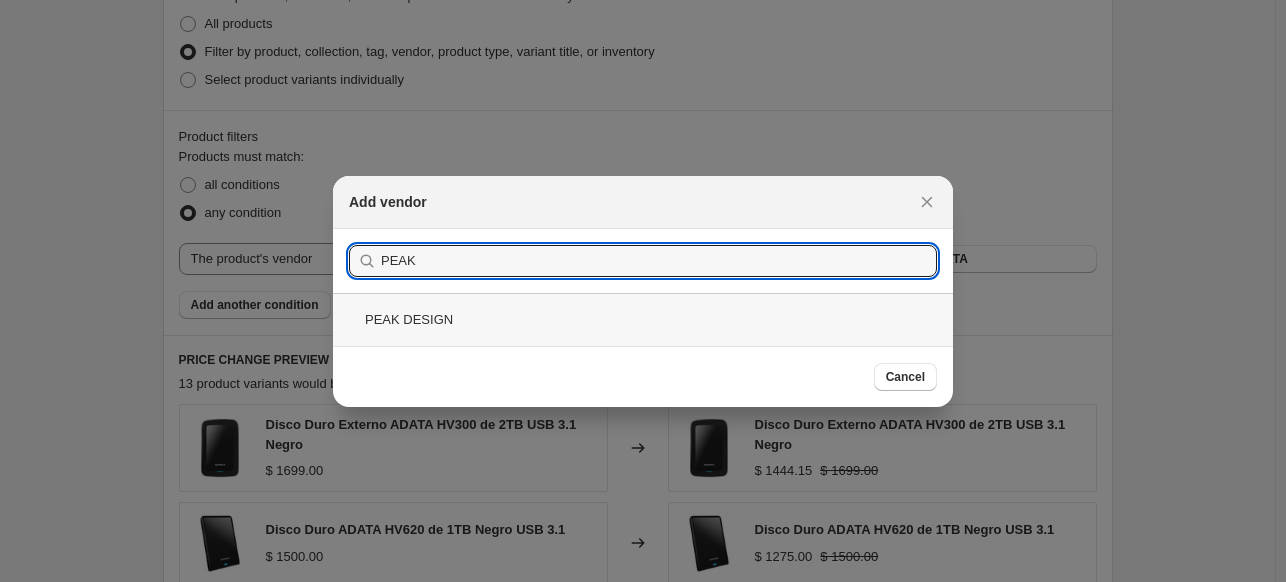 type on "PEAK" 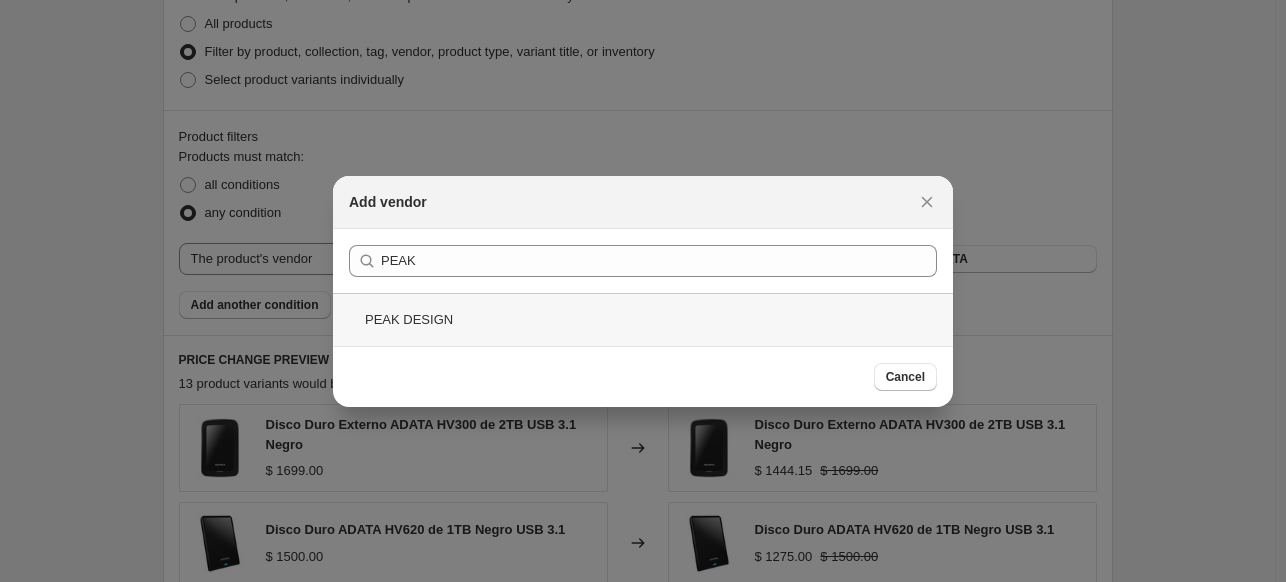 click on "PEAK DESIGN" at bounding box center [643, 319] 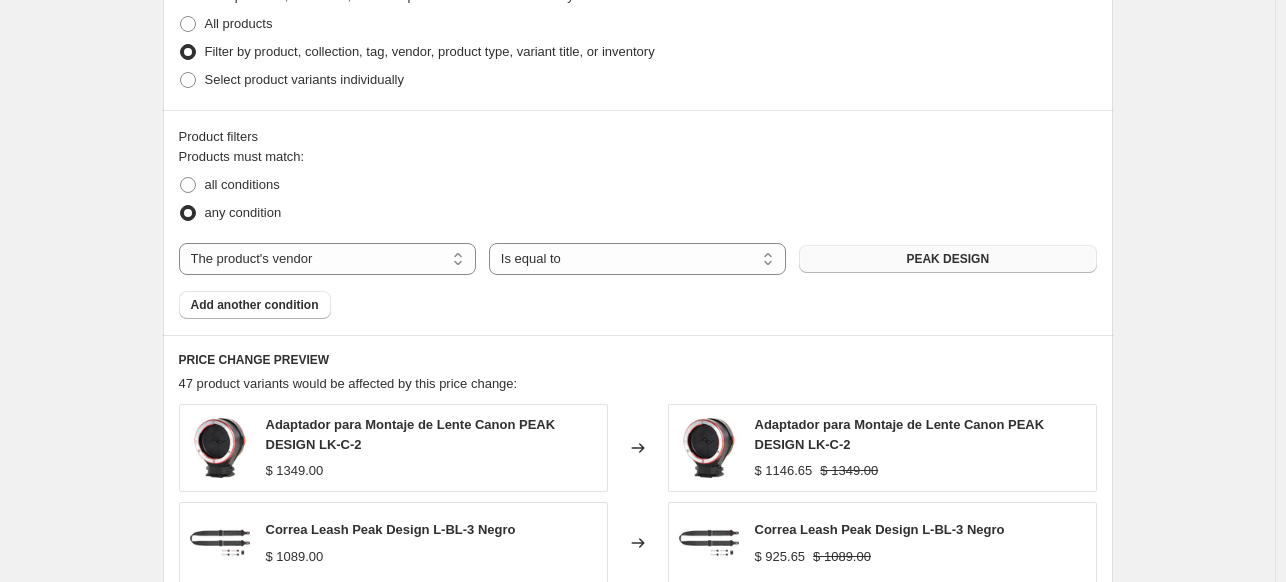 click on "PEAK DESIGN" at bounding box center [947, 259] 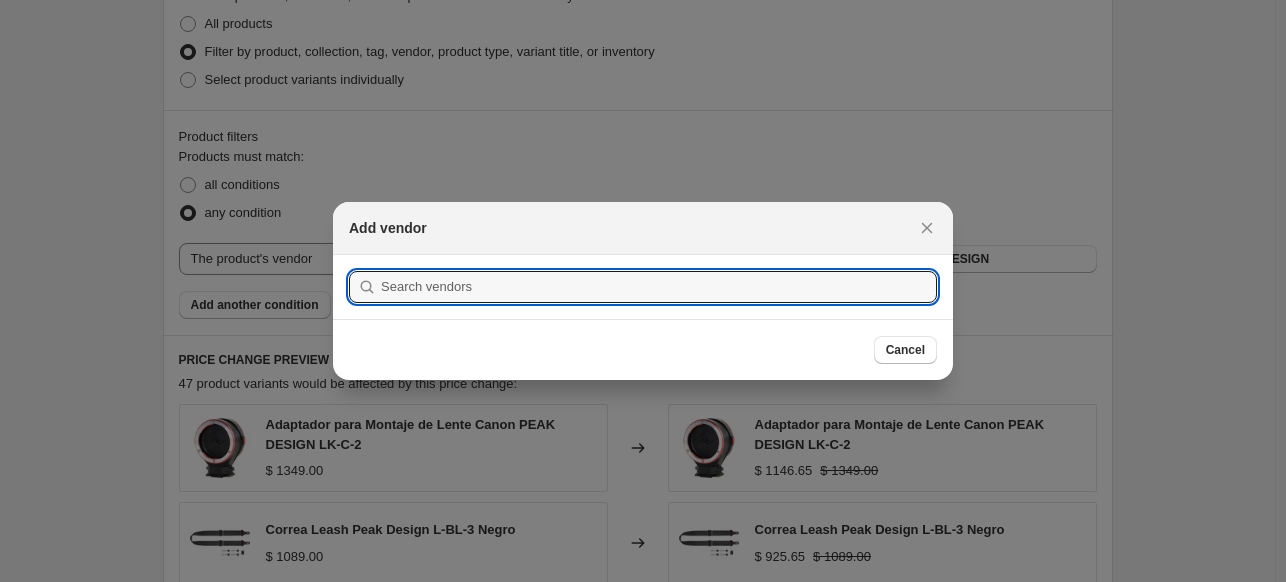 drag, startPoint x: 786, startPoint y: 140, endPoint x: 777, endPoint y: 147, distance: 11.401754 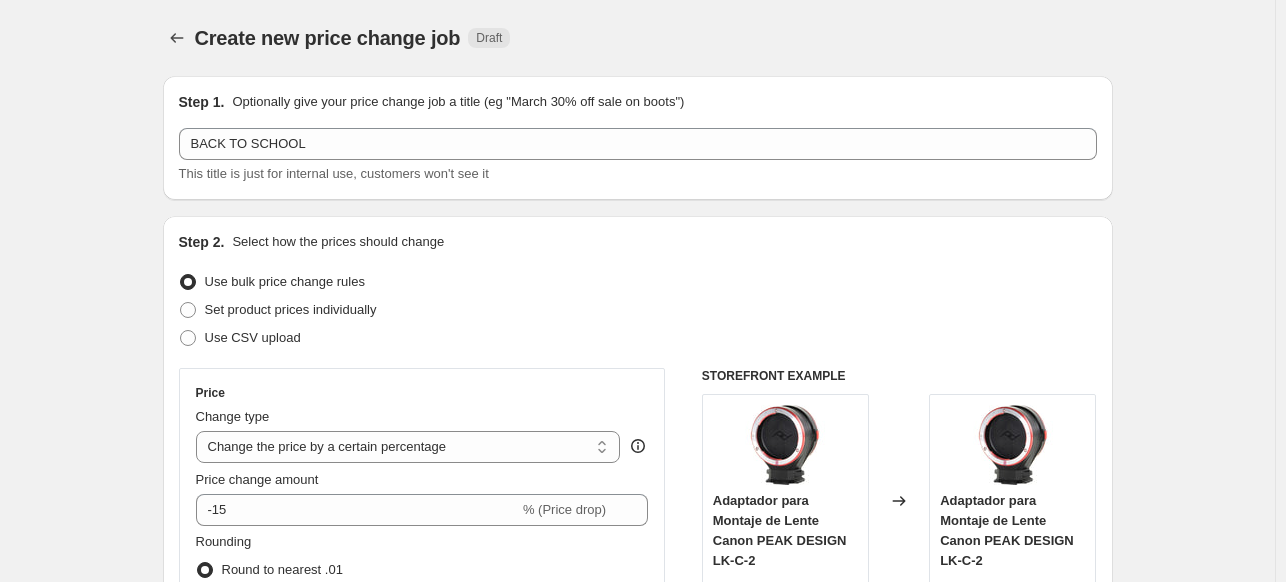 scroll, scrollTop: 1000, scrollLeft: 0, axis: vertical 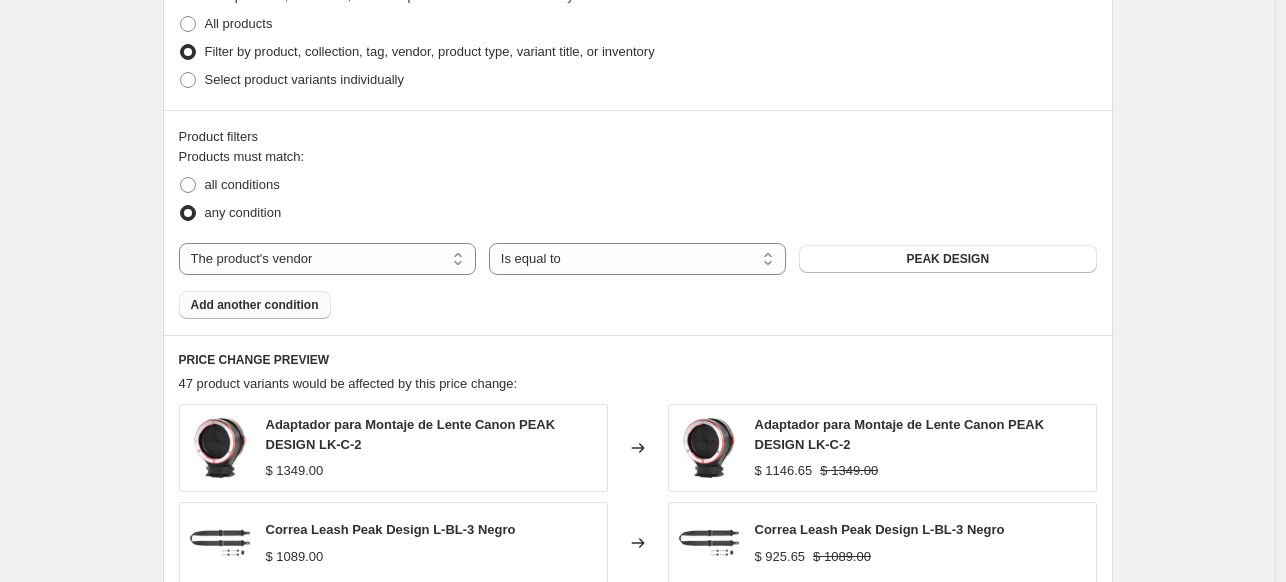 click on "Add another condition" at bounding box center (255, 305) 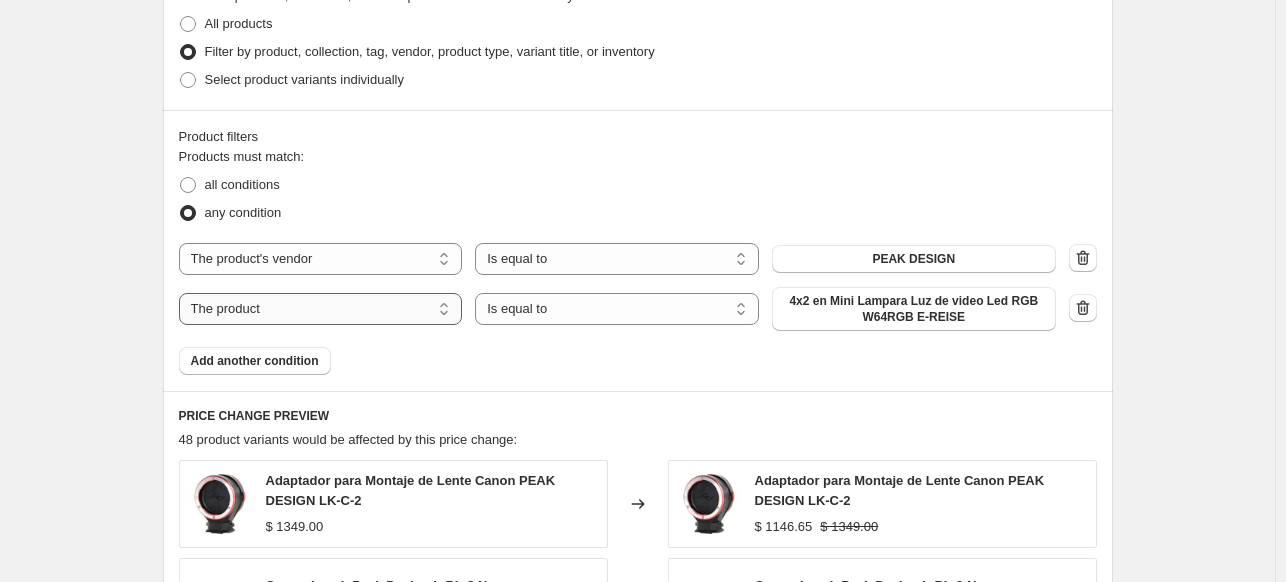 click on "The product The product's collection The product's tag The product's vendor The product's type The product's status The variant's title Inventory quantity" at bounding box center [321, 309] 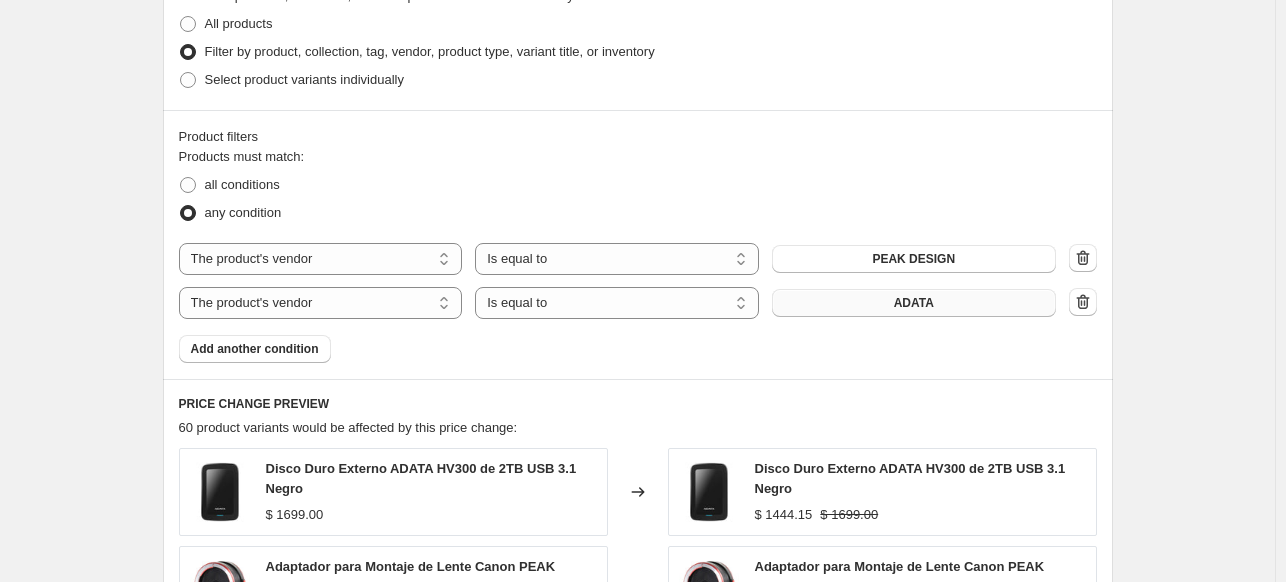 click on "ADATA" at bounding box center [914, 303] 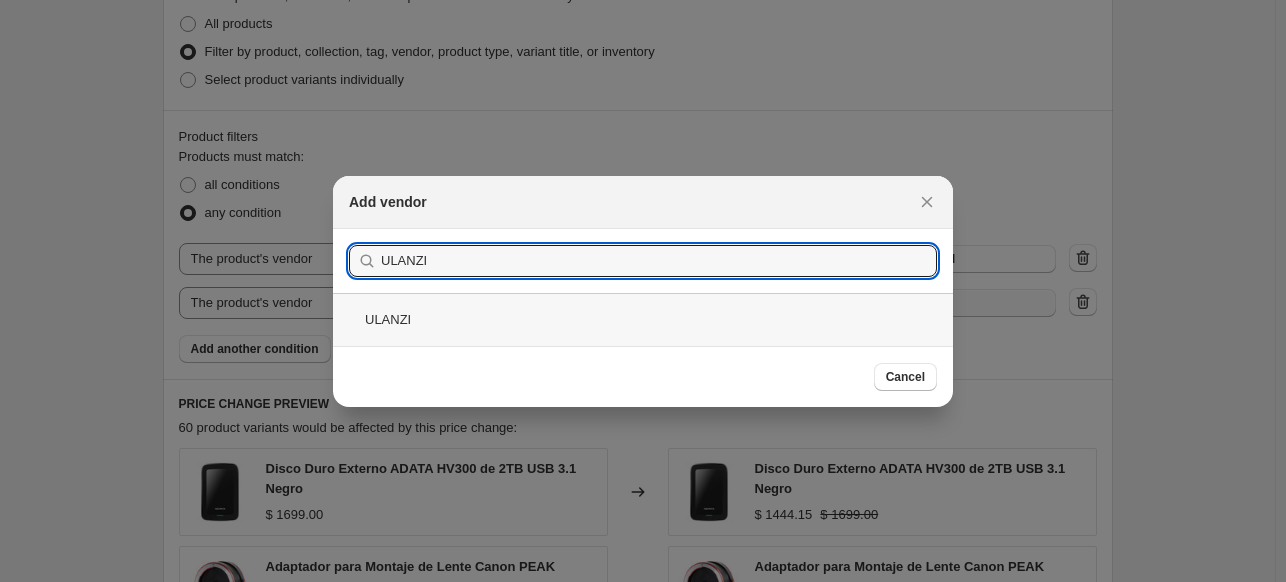 type on "ULANZI" 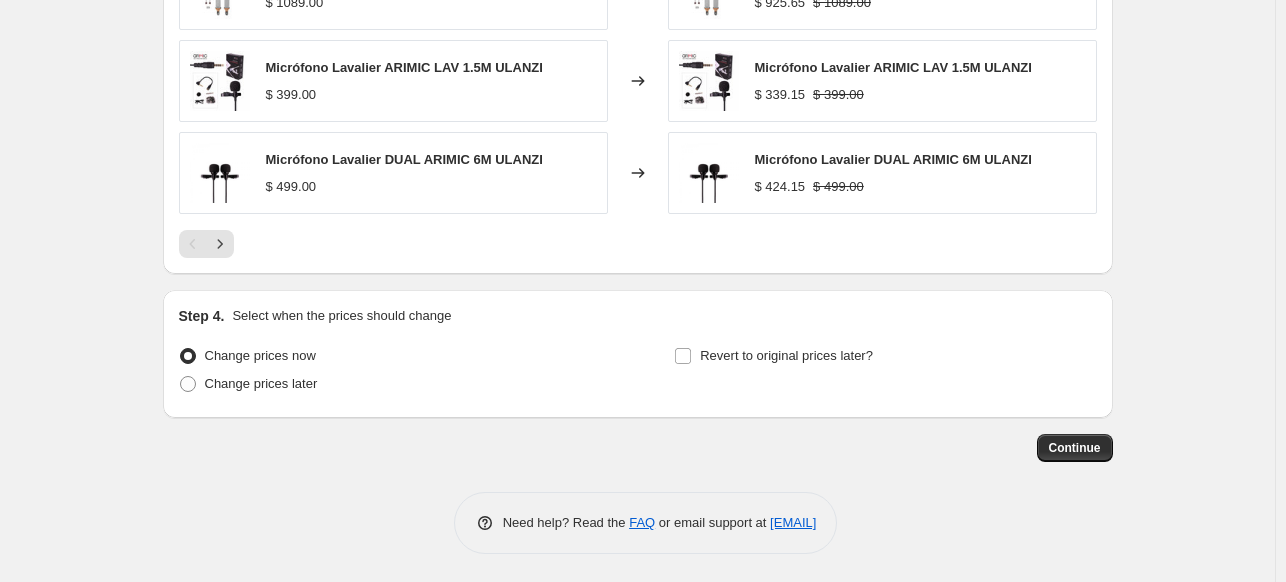 scroll, scrollTop: 1590, scrollLeft: 0, axis: vertical 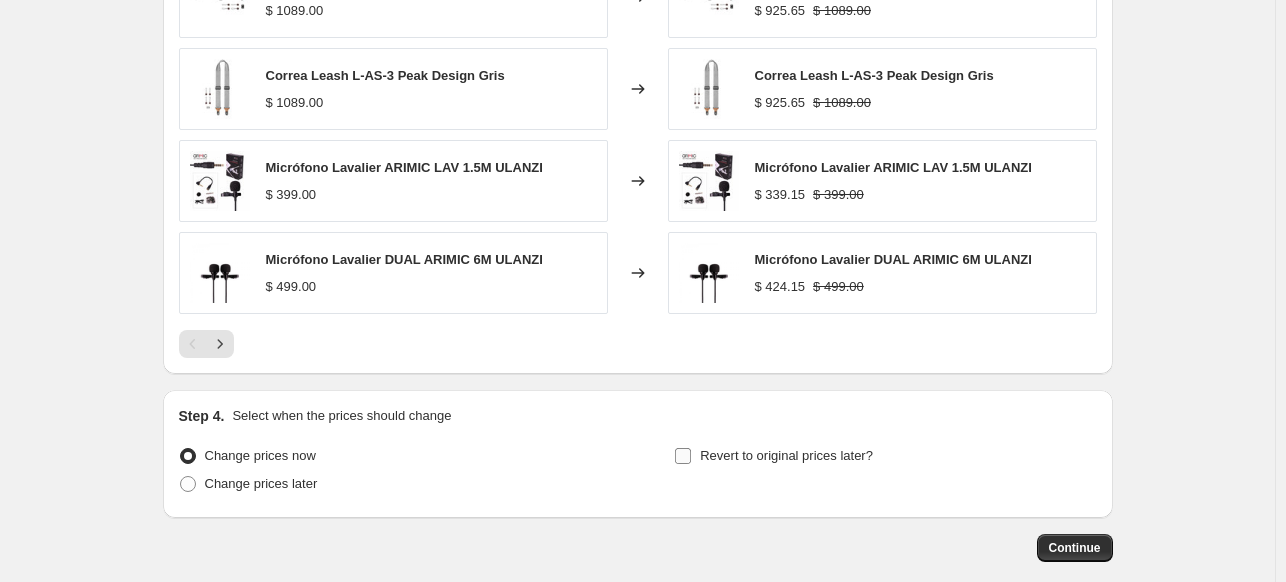 click on "Revert to original prices later?" at bounding box center (683, 456) 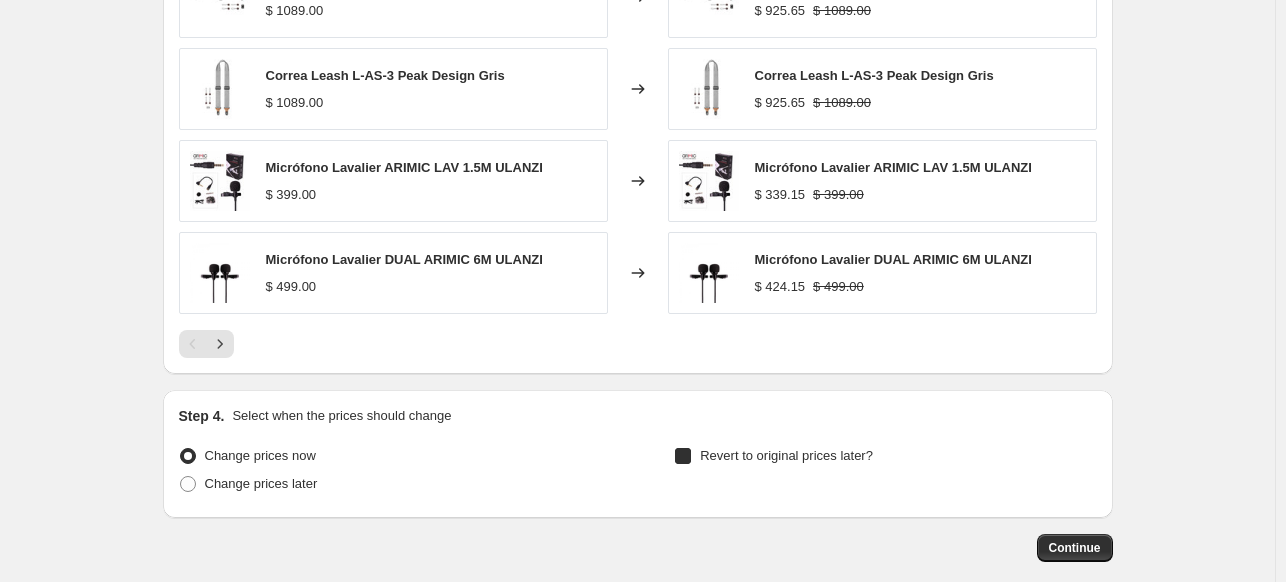 checkbox on "true" 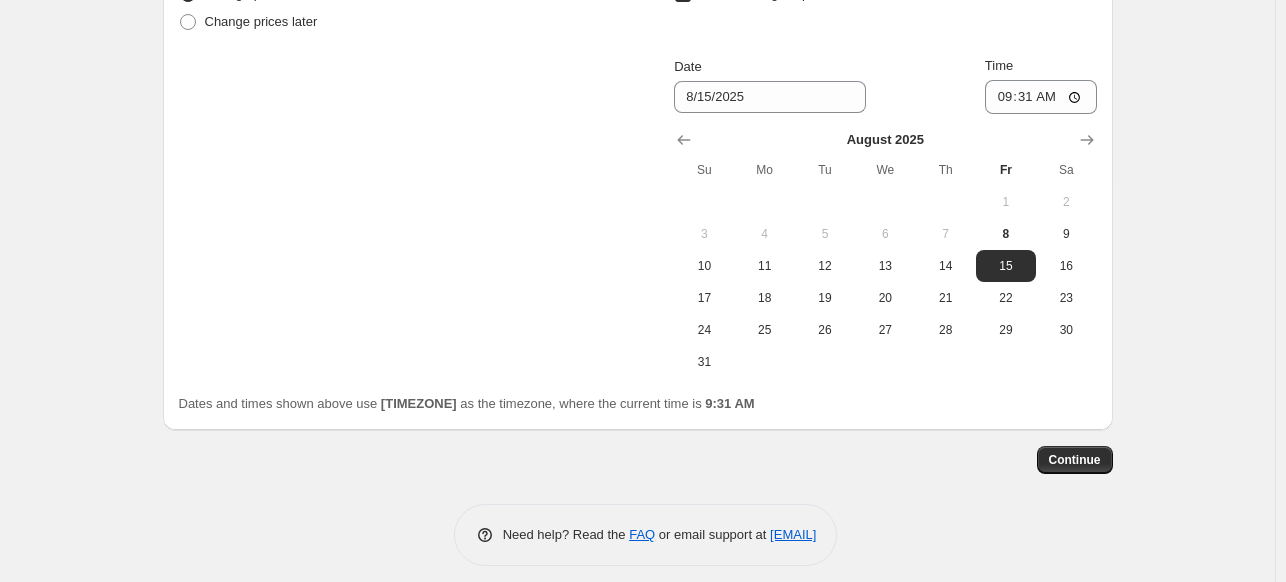 scroll, scrollTop: 2064, scrollLeft: 0, axis: vertical 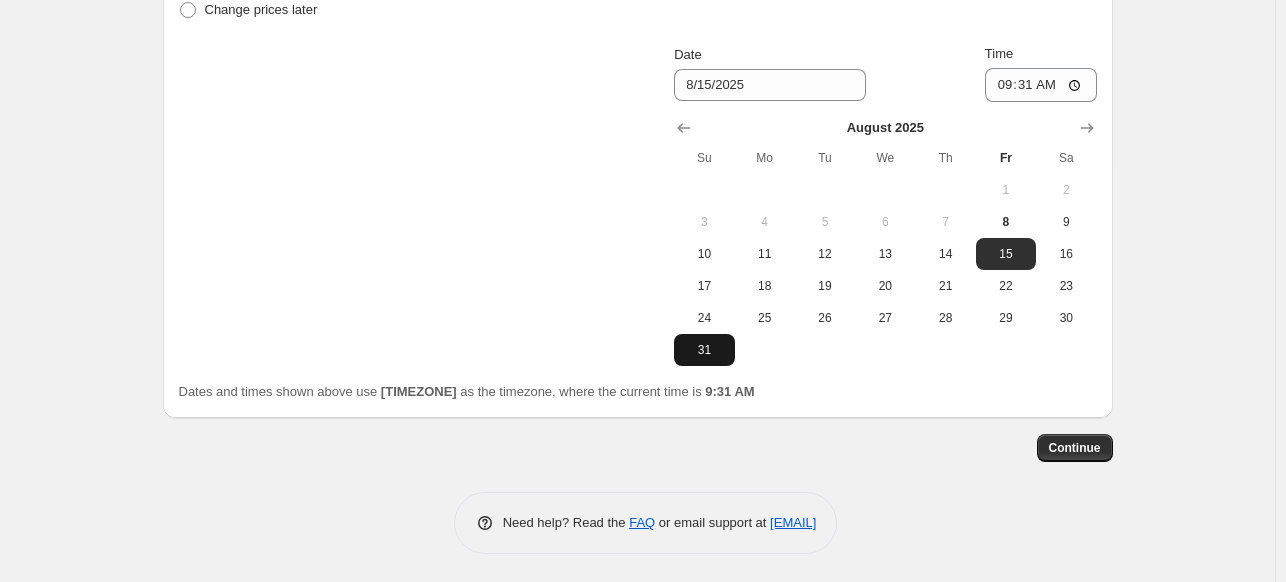 click on "31" at bounding box center [704, 350] 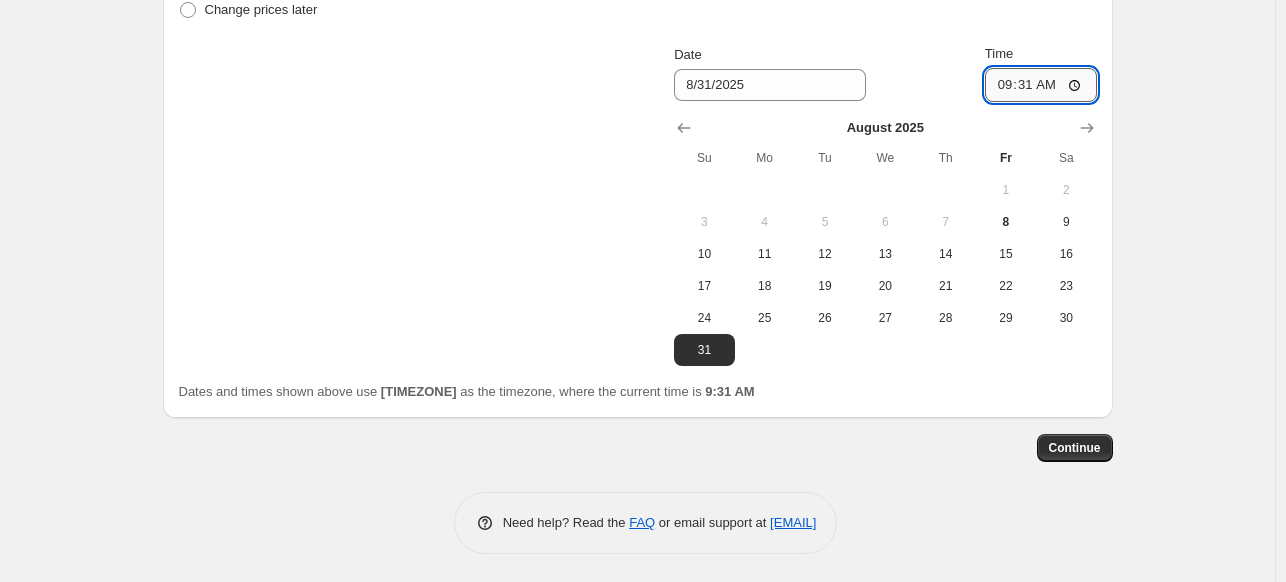 click on "09:31" at bounding box center [1041, 85] 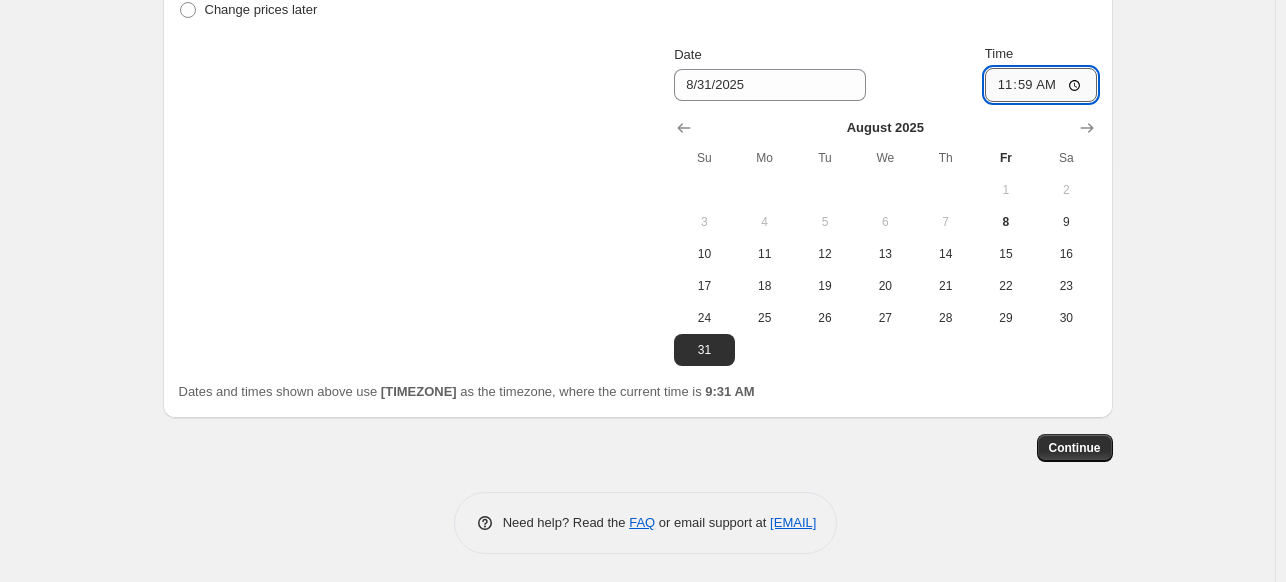 type on "23:59" 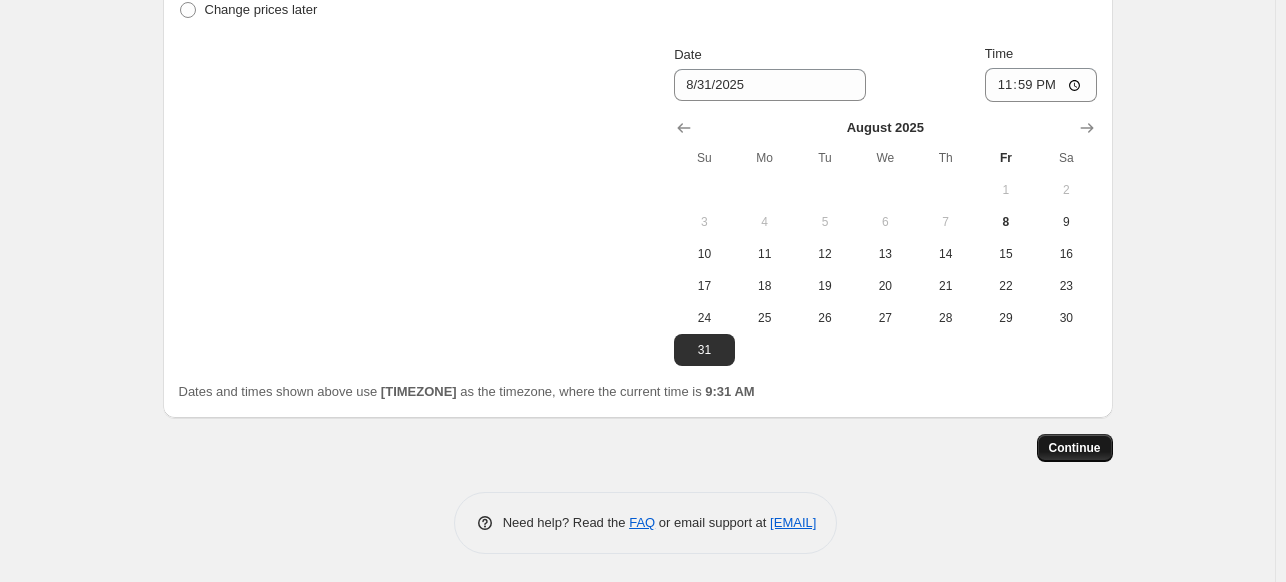 click on "Continue" at bounding box center [1075, 448] 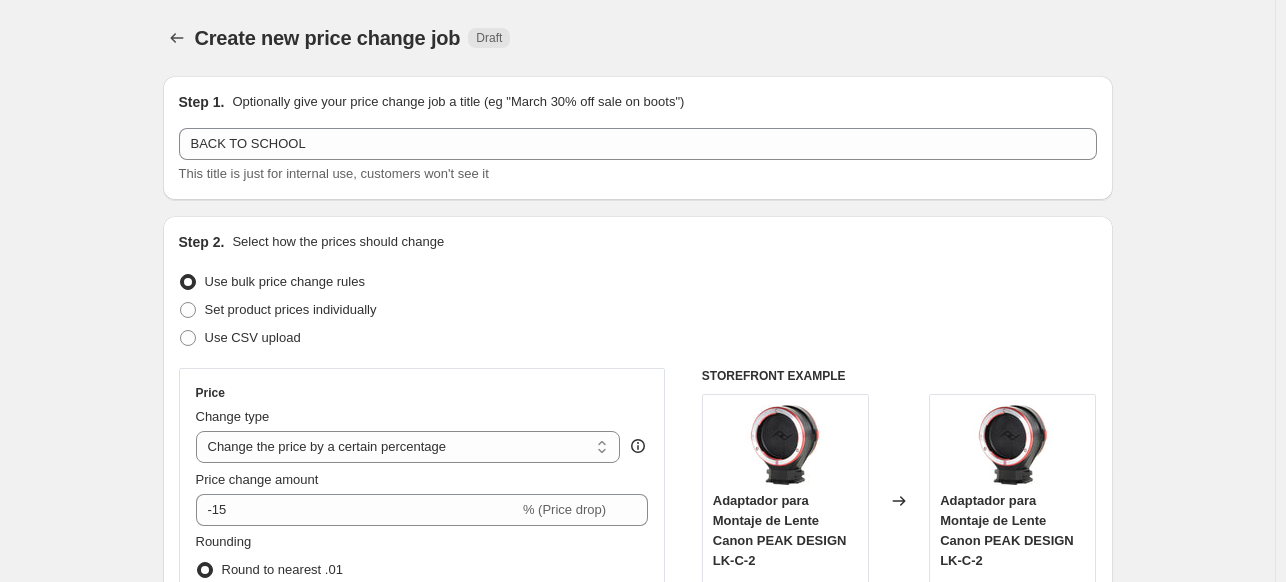 scroll, scrollTop: 2064, scrollLeft: 0, axis: vertical 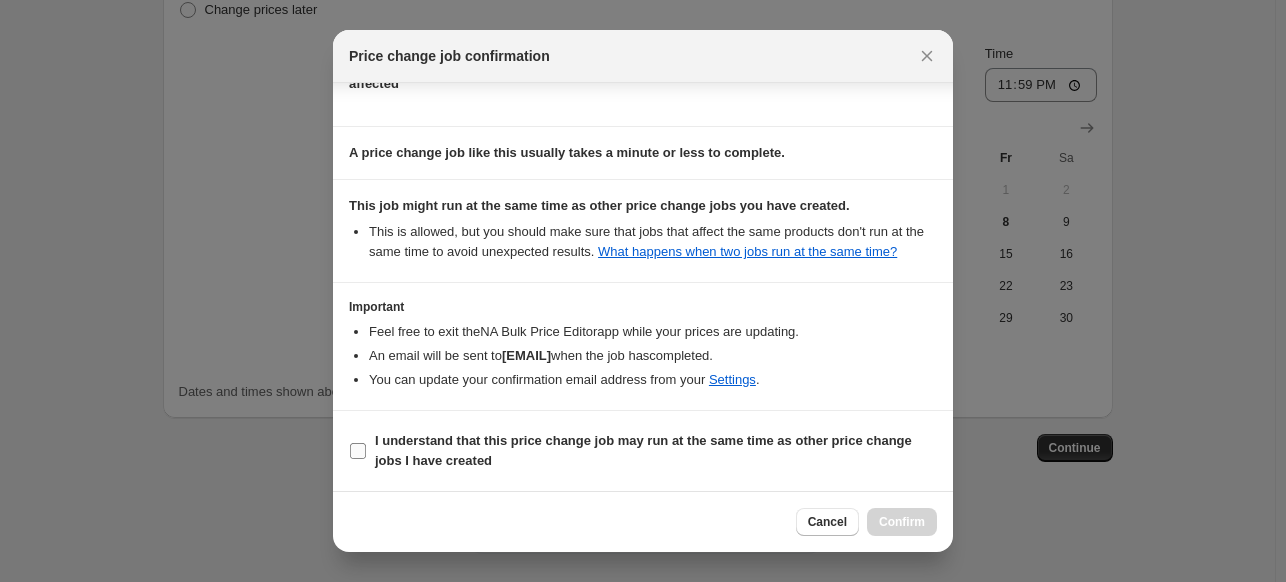 click on "I understand that this price change job may run at the same time as other price change jobs I have created" at bounding box center (358, 451) 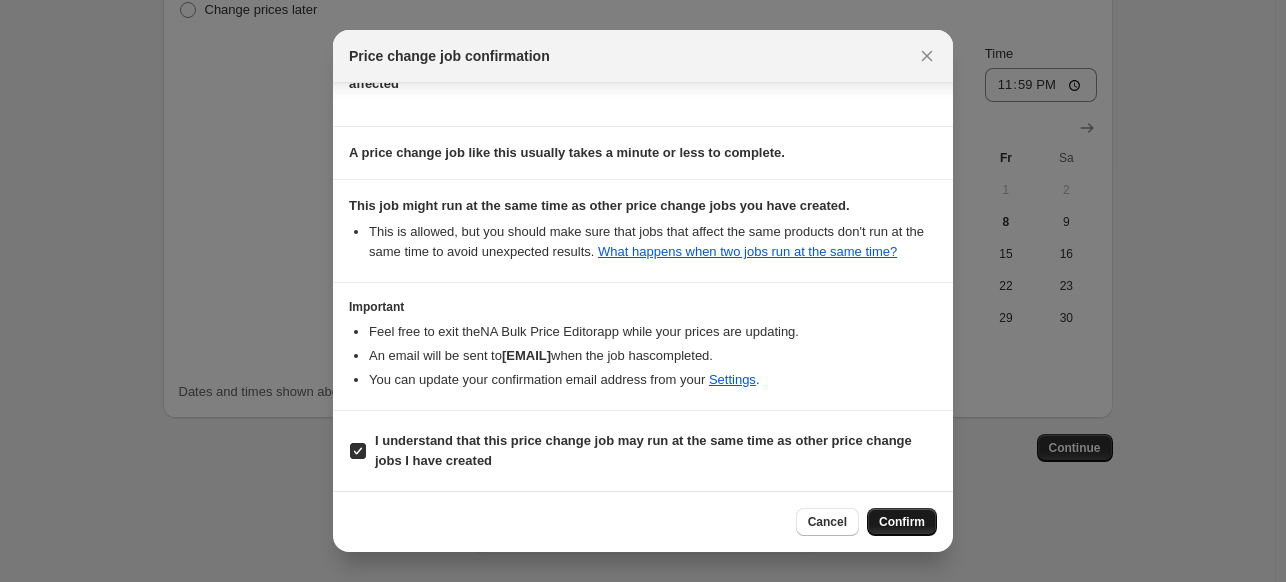 click on "Confirm" at bounding box center [902, 522] 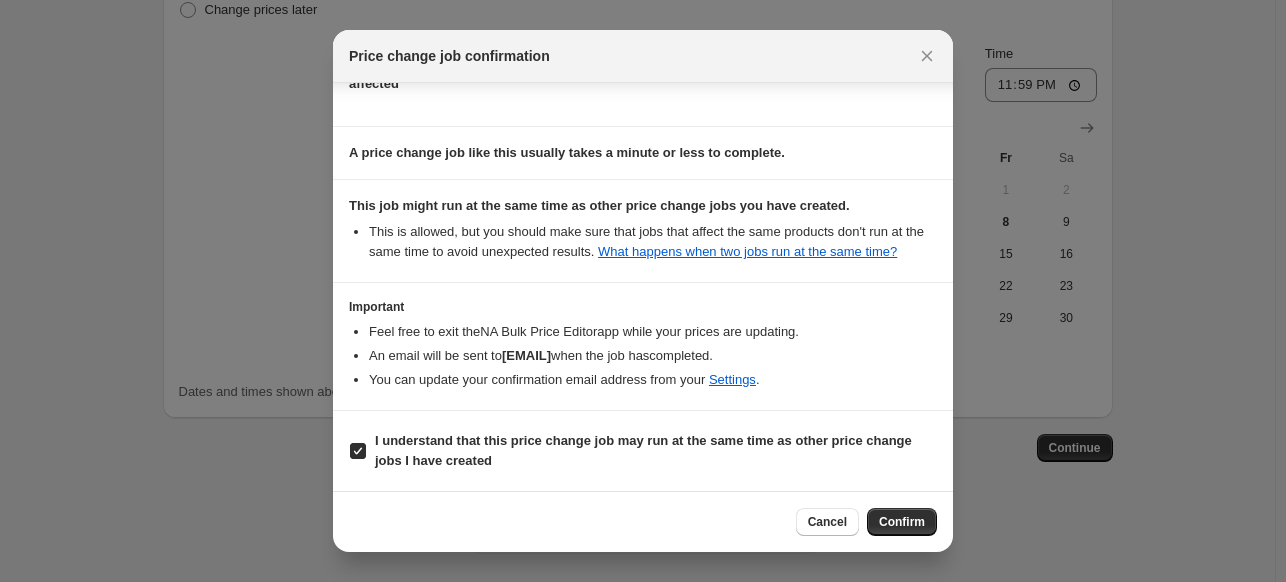 type on "BACK TO SCHOOL" 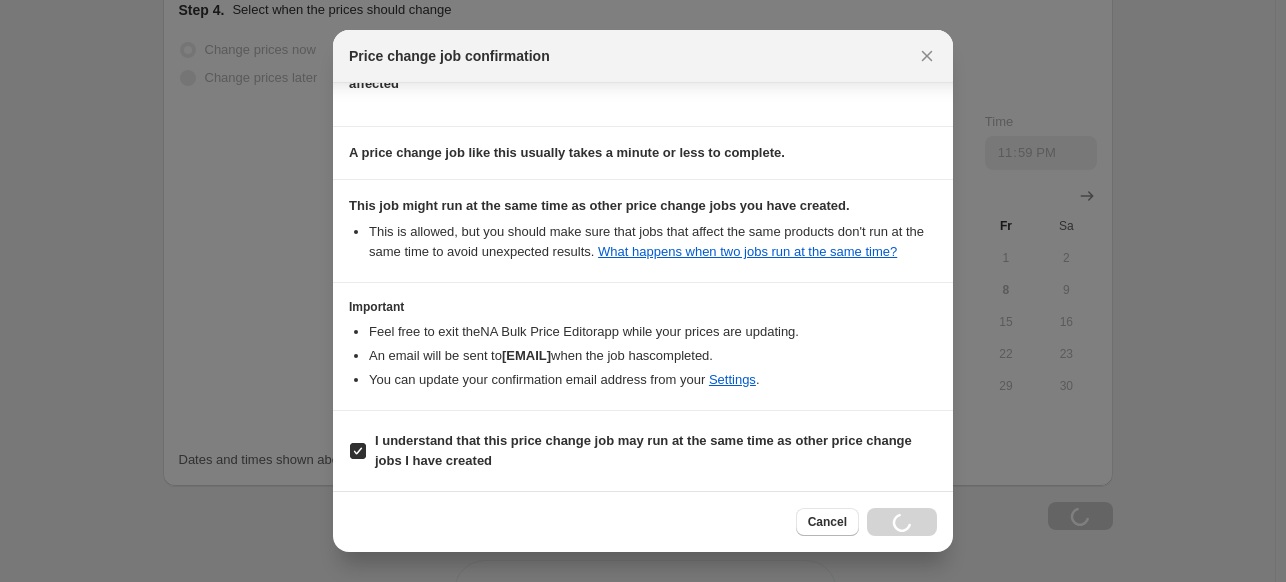 scroll, scrollTop: 2132, scrollLeft: 0, axis: vertical 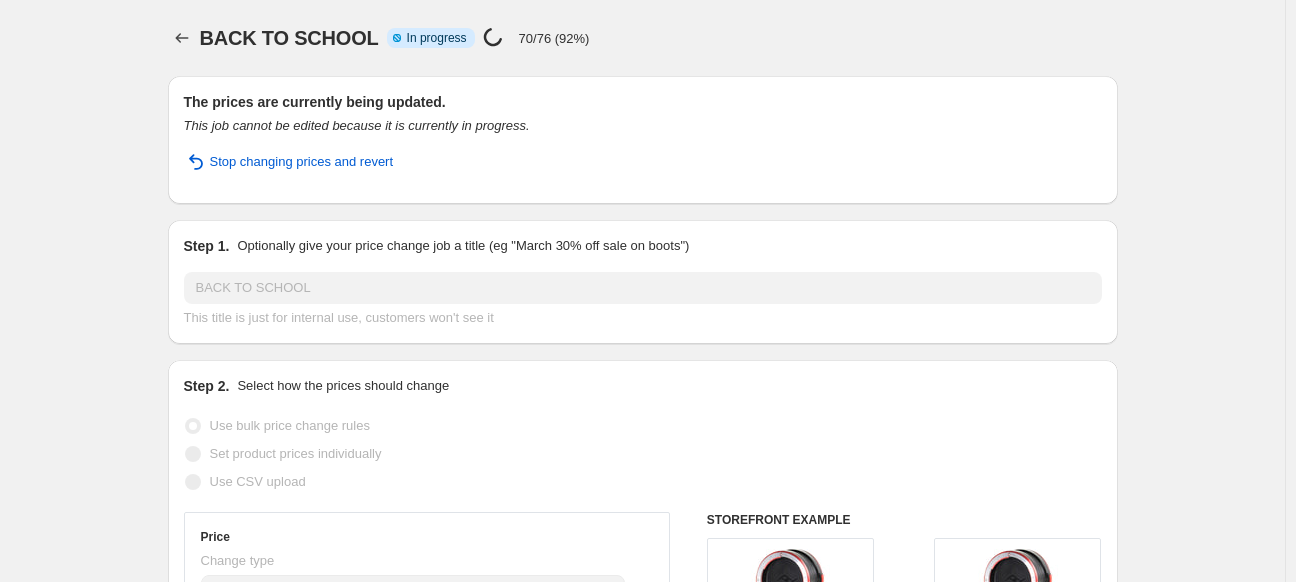 select on "percentage" 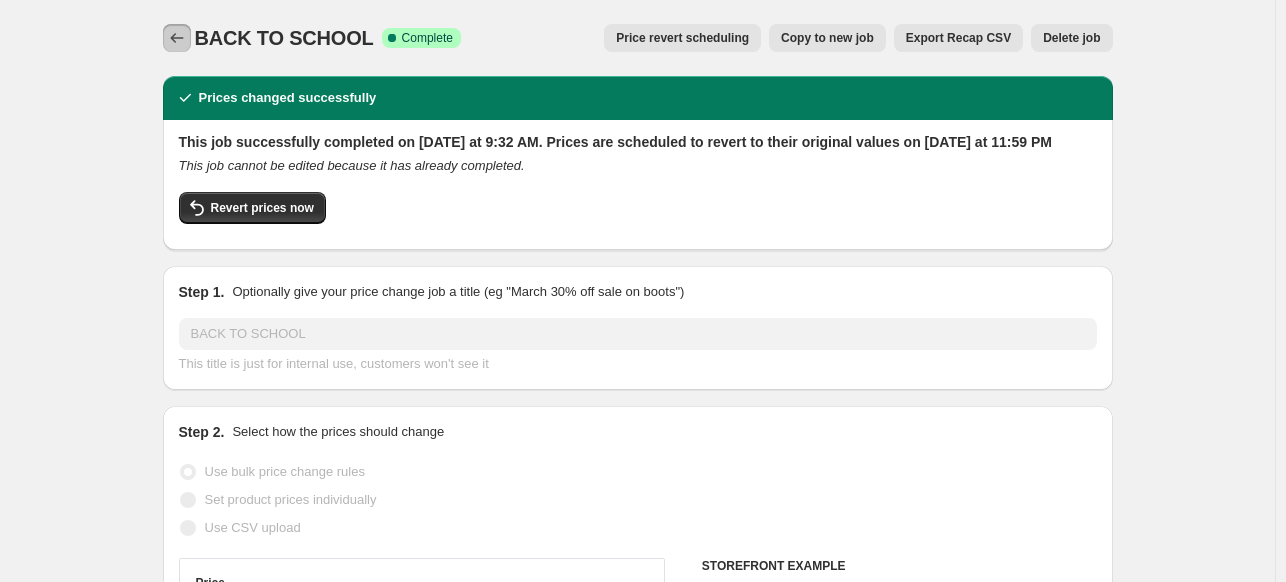 click 